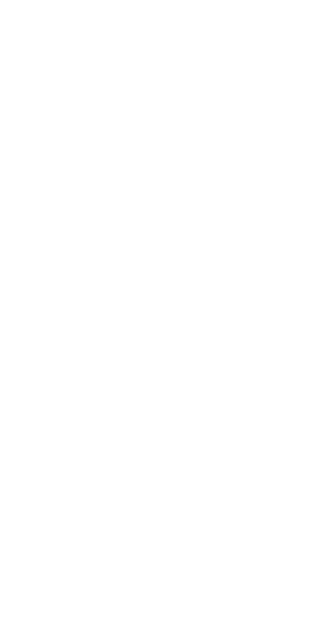 scroll, scrollTop: 0, scrollLeft: 0, axis: both 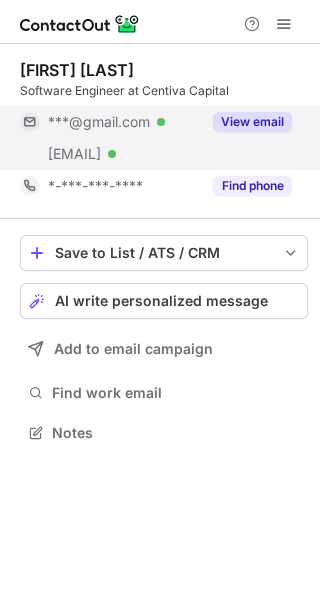 click on "View email" at bounding box center [252, 122] 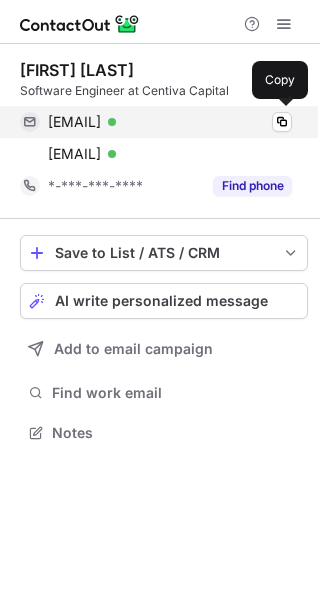 click on "ravina0101@gmail.com" at bounding box center (74, 122) 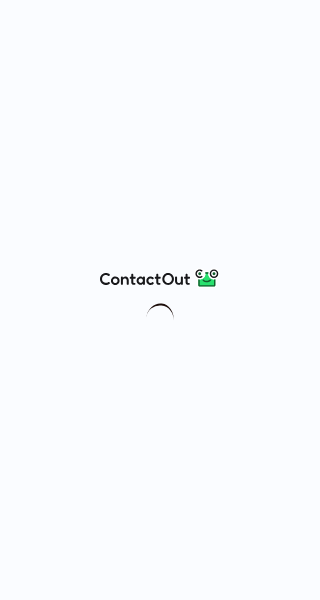 scroll, scrollTop: 0, scrollLeft: 0, axis: both 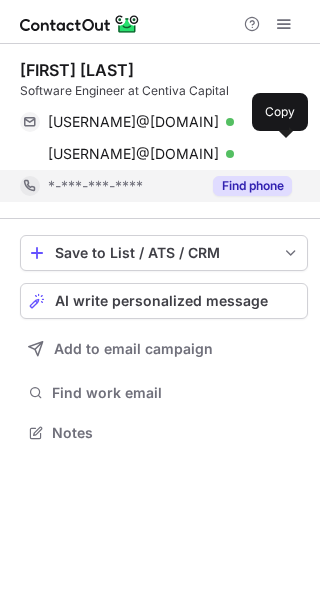 click on "Find phone" at bounding box center (252, 186) 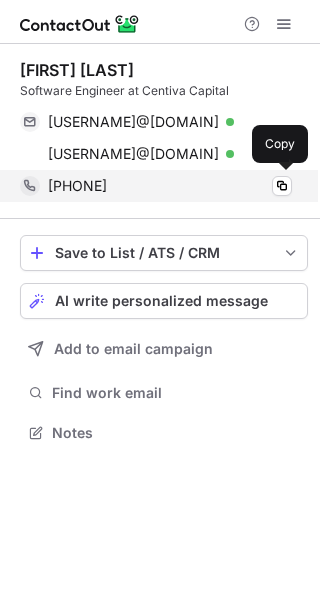 click on "[PHONE]" at bounding box center (77, 186) 